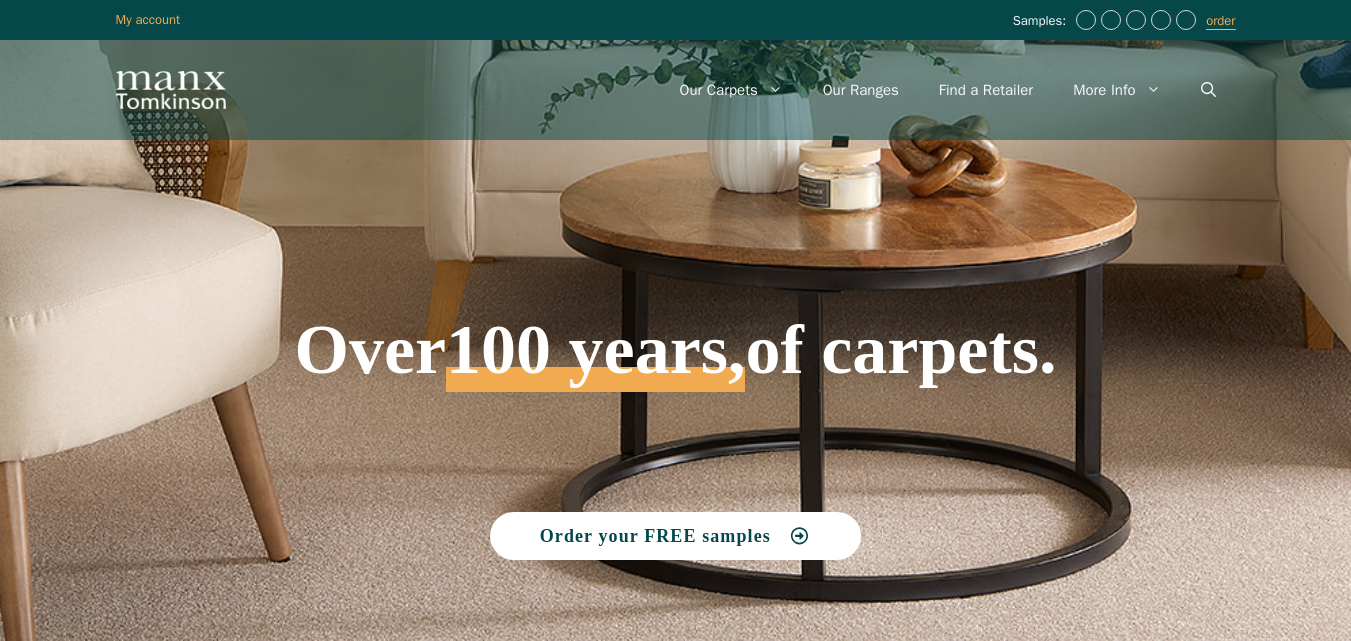 scroll, scrollTop: 0, scrollLeft: 0, axis: both 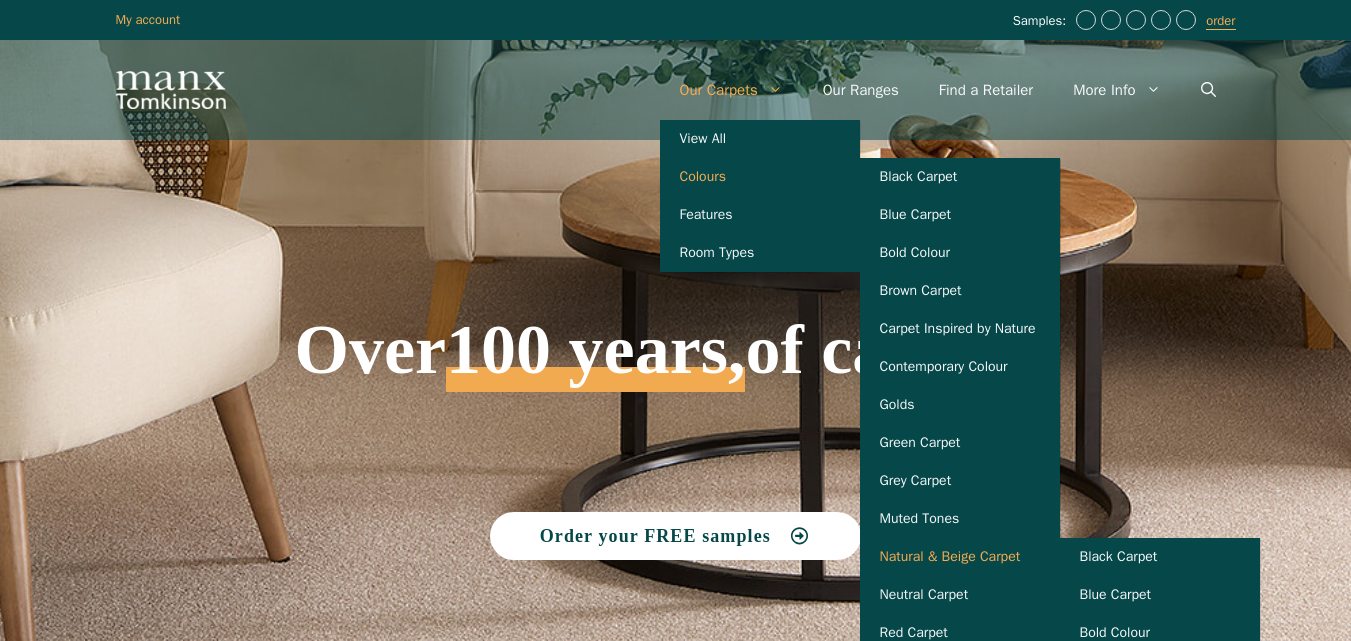 click on "Natural & Beige Carpet" at bounding box center (960, 557) 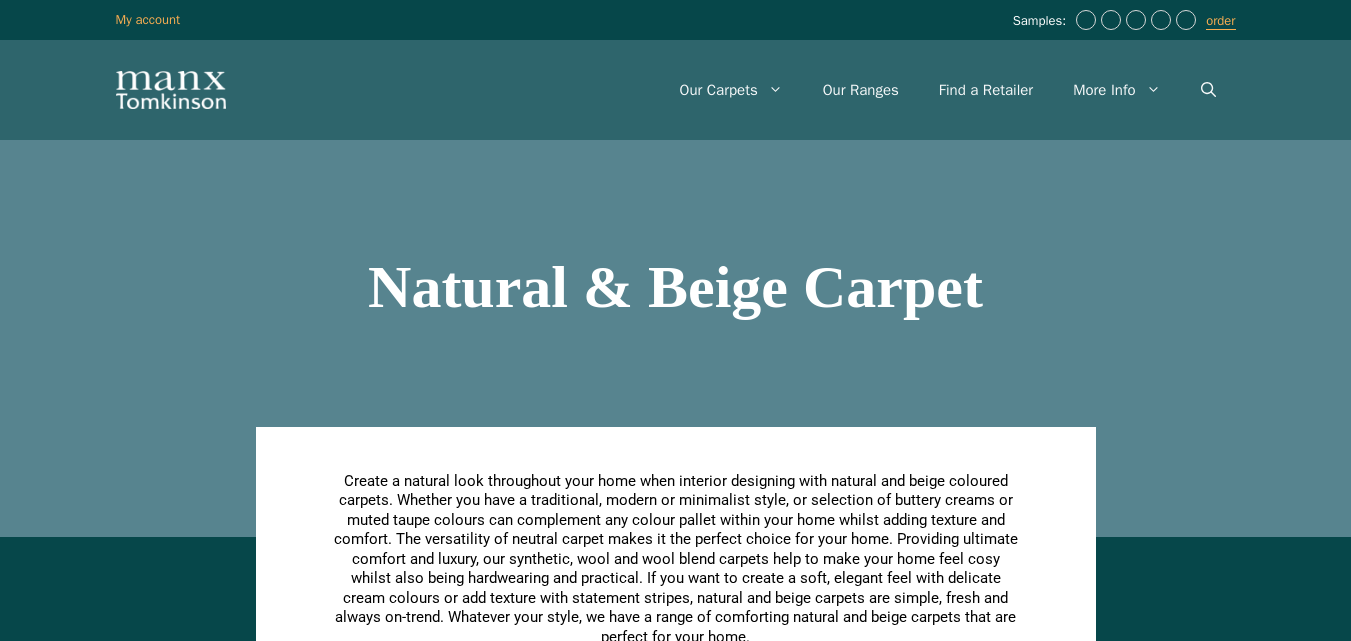 scroll, scrollTop: 0, scrollLeft: 0, axis: both 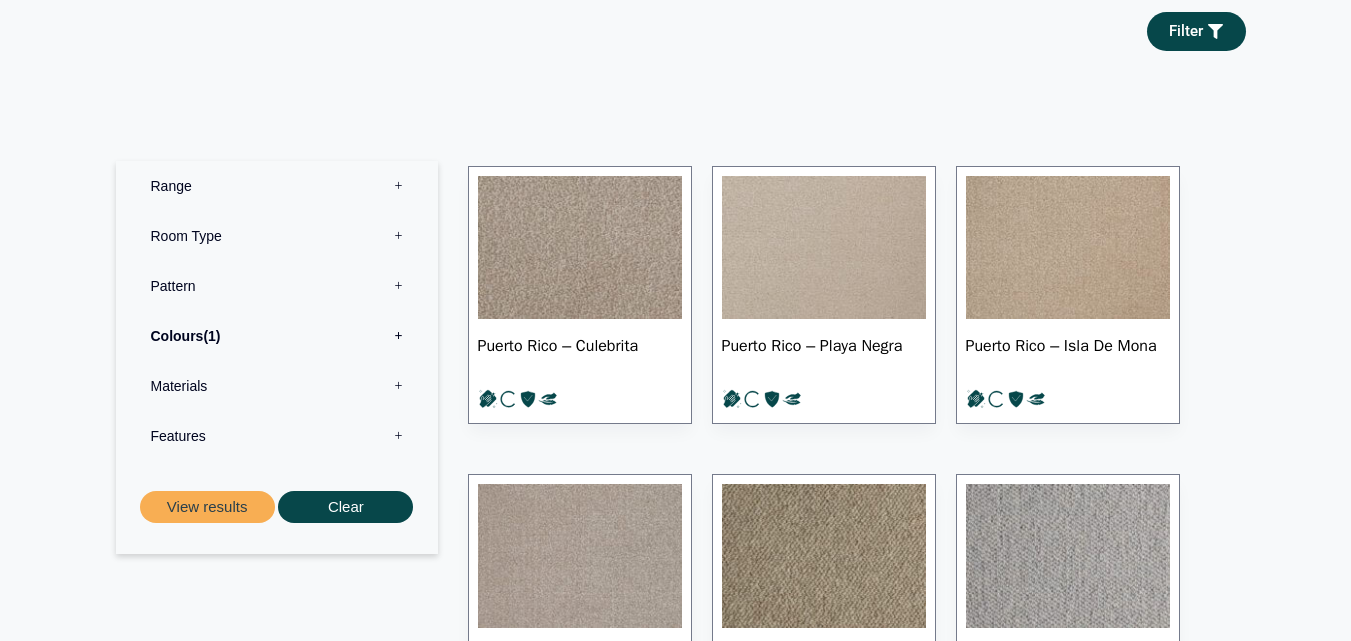 click on "Materials  0" at bounding box center [277, 386] 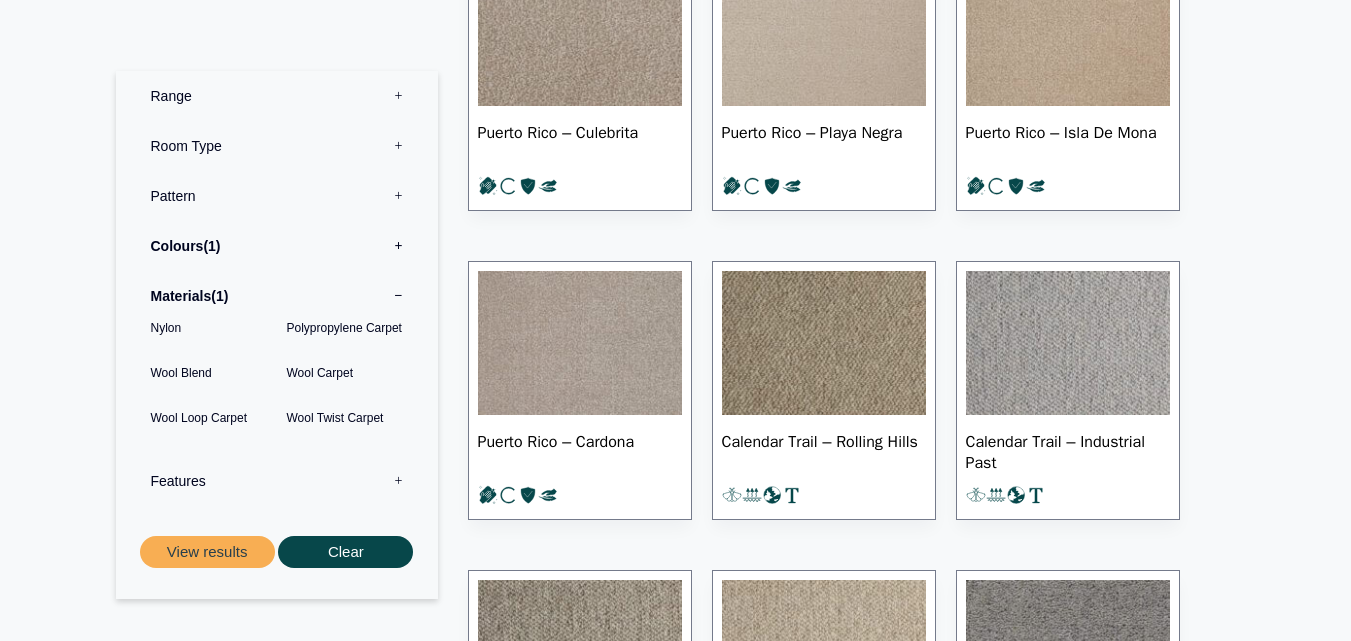 scroll, scrollTop: 1120, scrollLeft: 0, axis: vertical 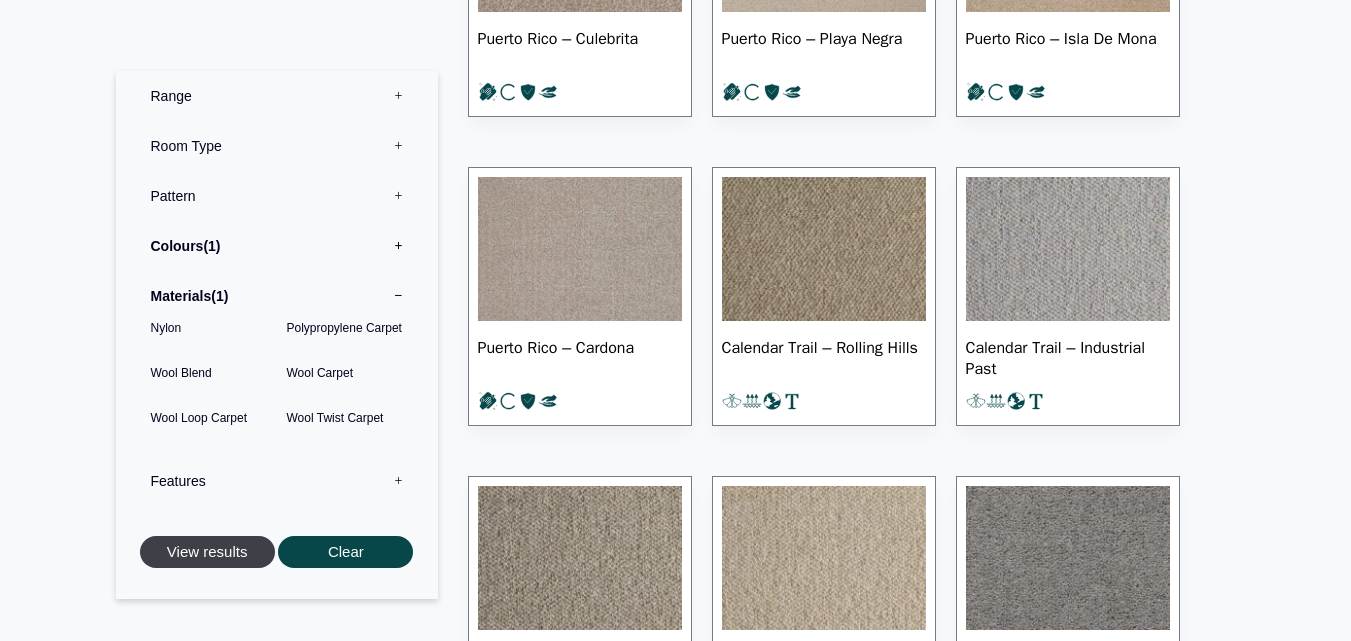 click on "View results" at bounding box center [207, 551] 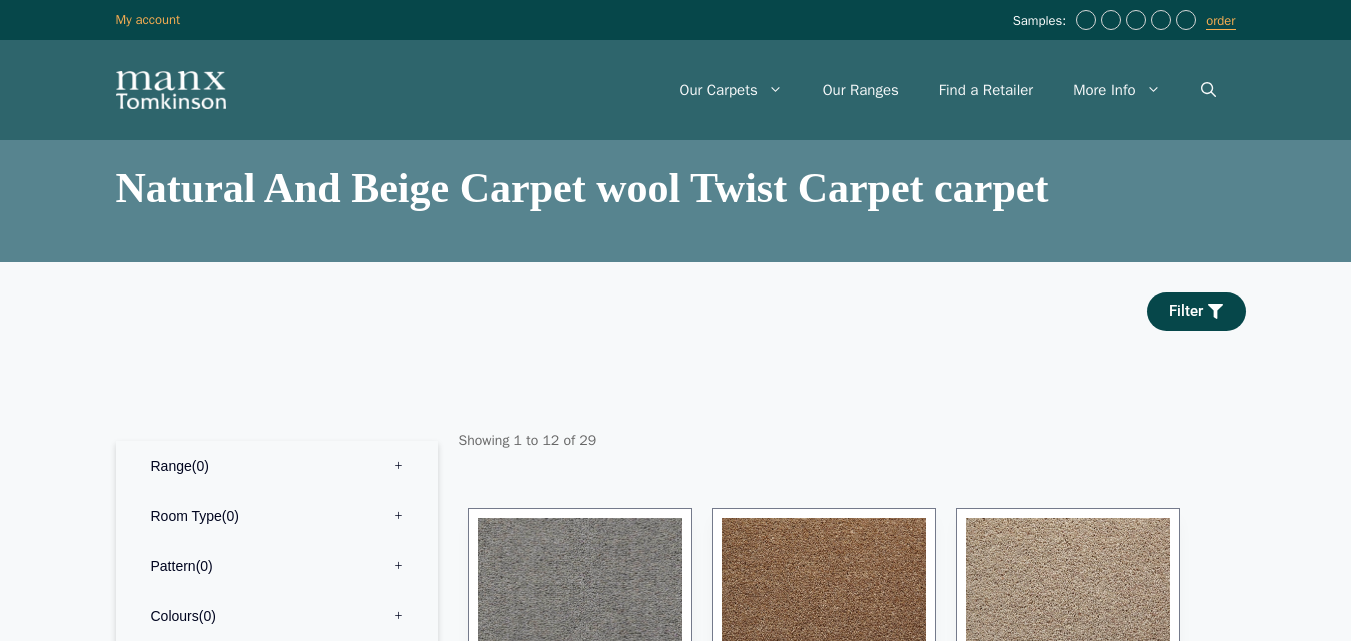 scroll, scrollTop: 0, scrollLeft: 0, axis: both 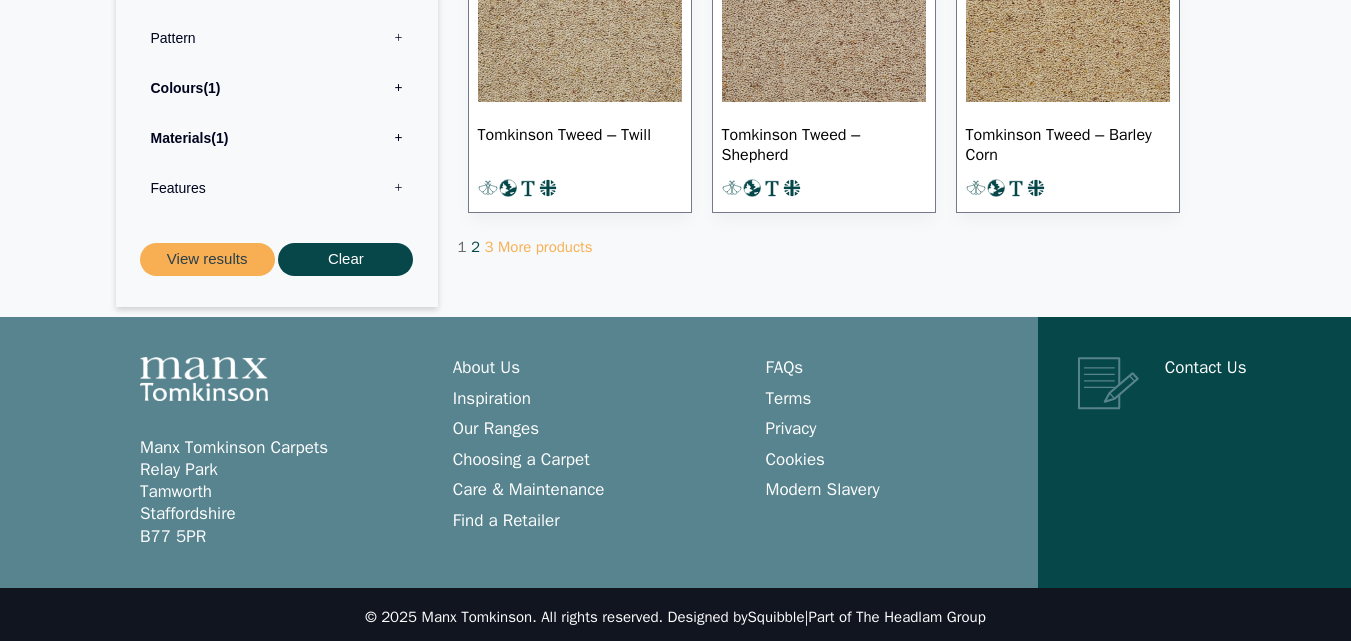 click on "2" at bounding box center [475, 247] 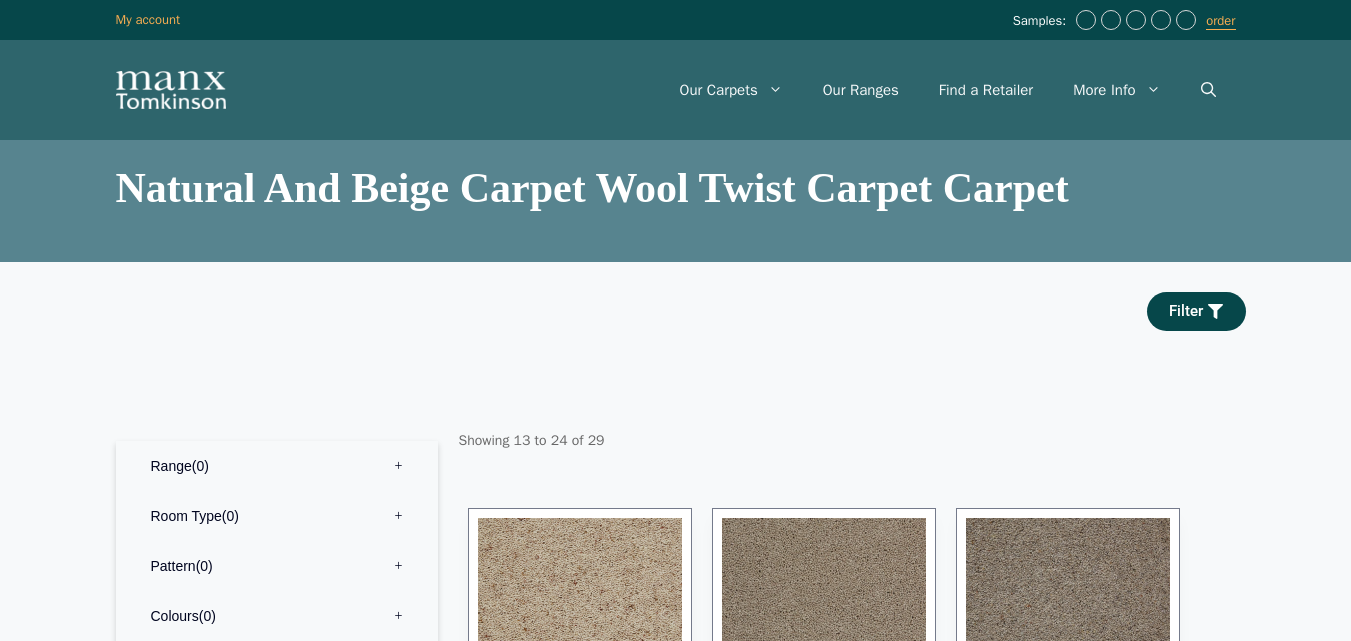 scroll, scrollTop: 0, scrollLeft: 0, axis: both 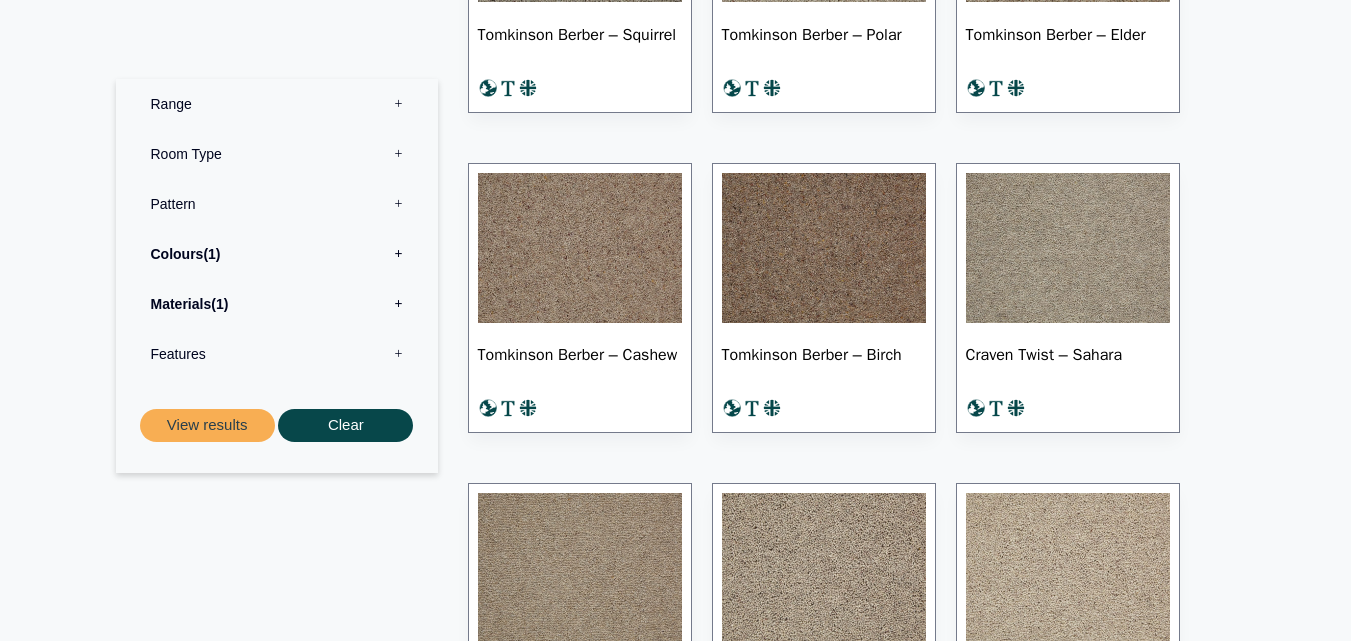 click at bounding box center (1068, 248) 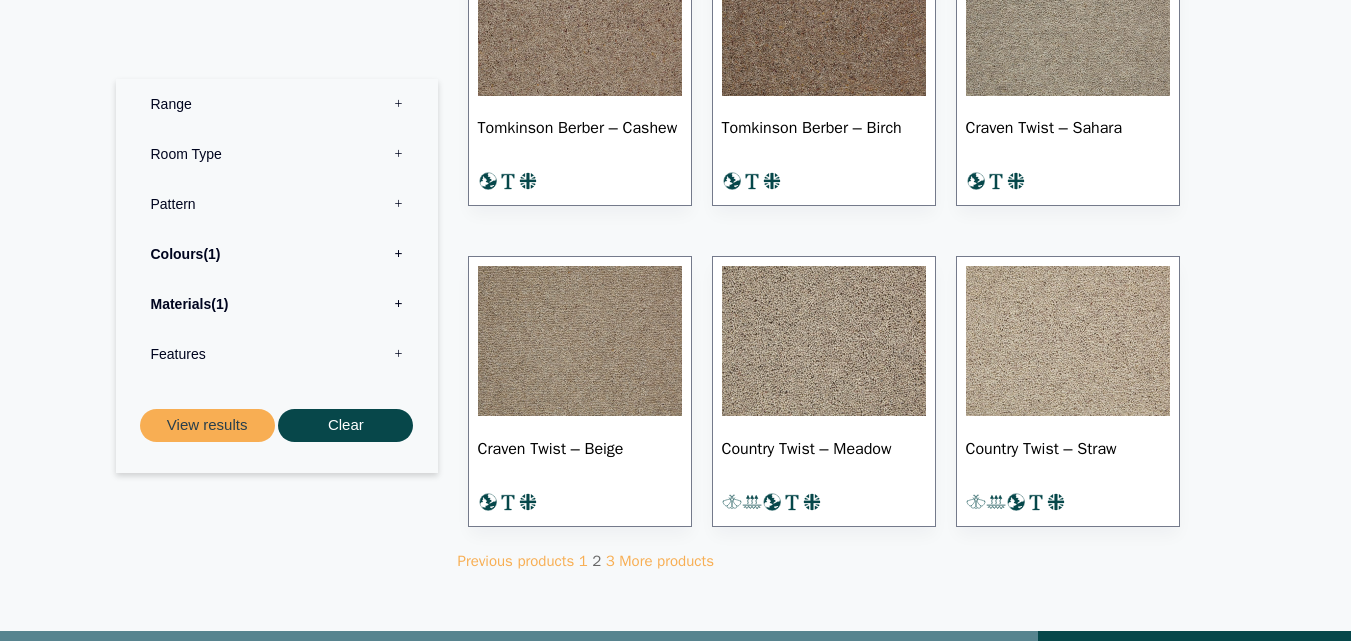 scroll, scrollTop: 1266, scrollLeft: 0, axis: vertical 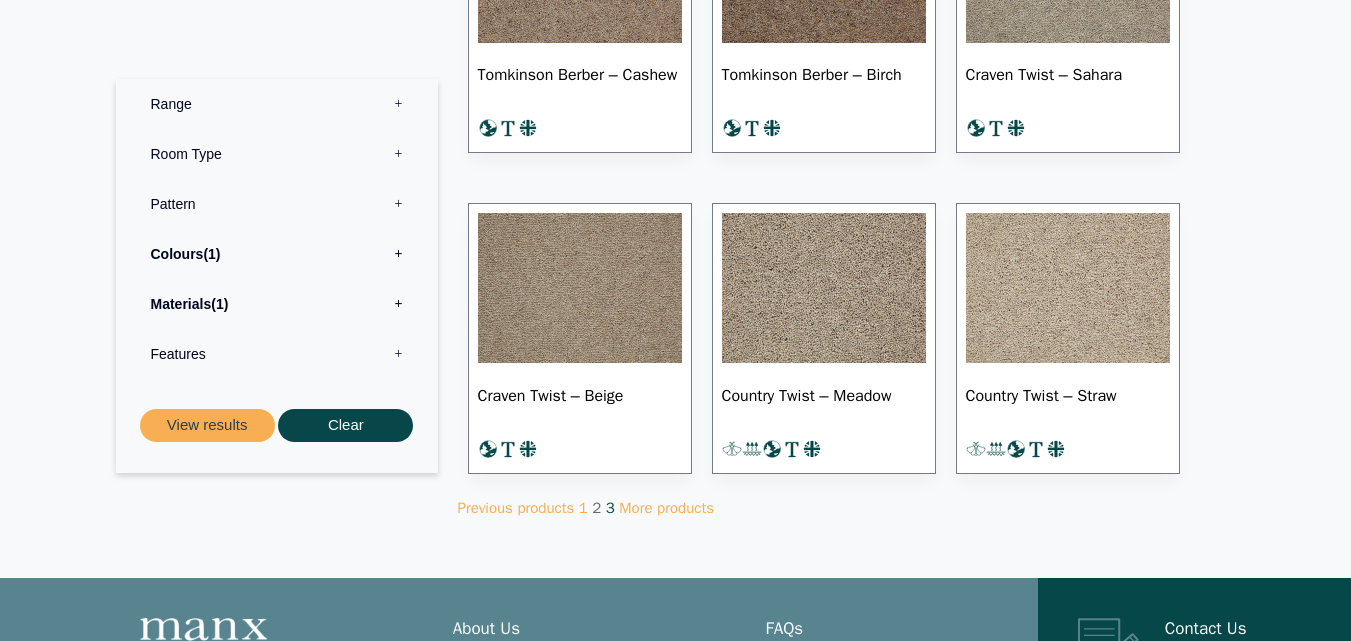 click on "3" at bounding box center [610, 508] 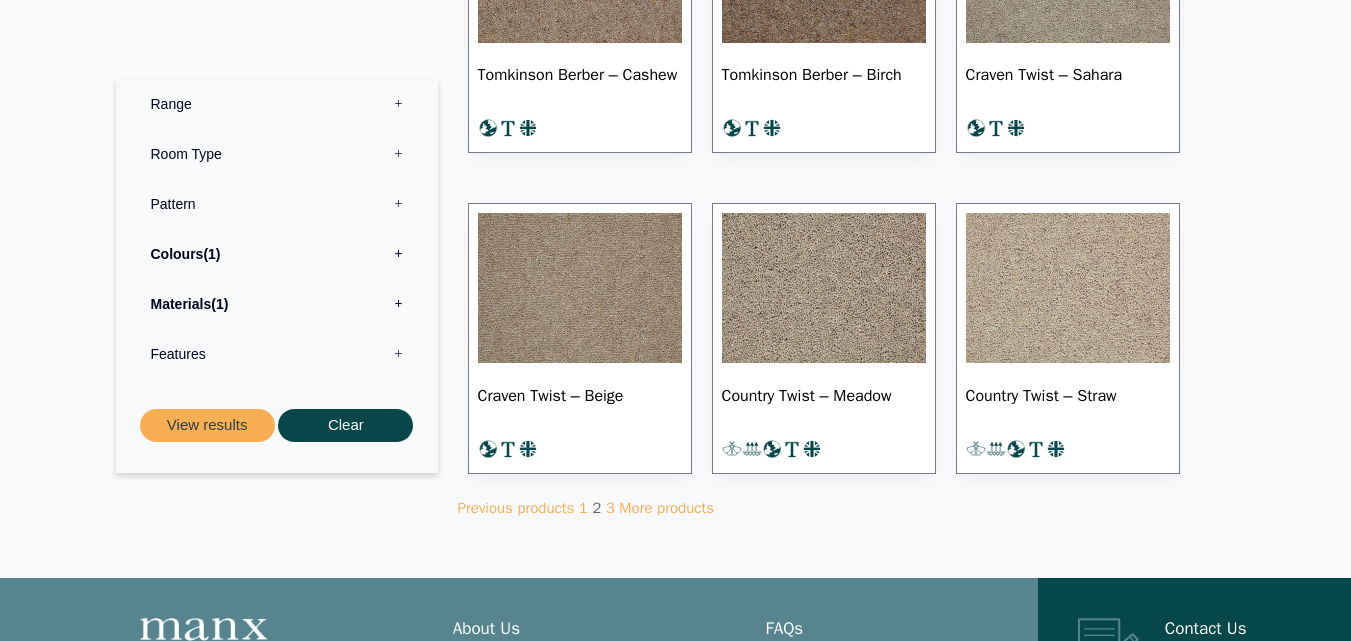 click on "Range  0" at bounding box center [277, 104] 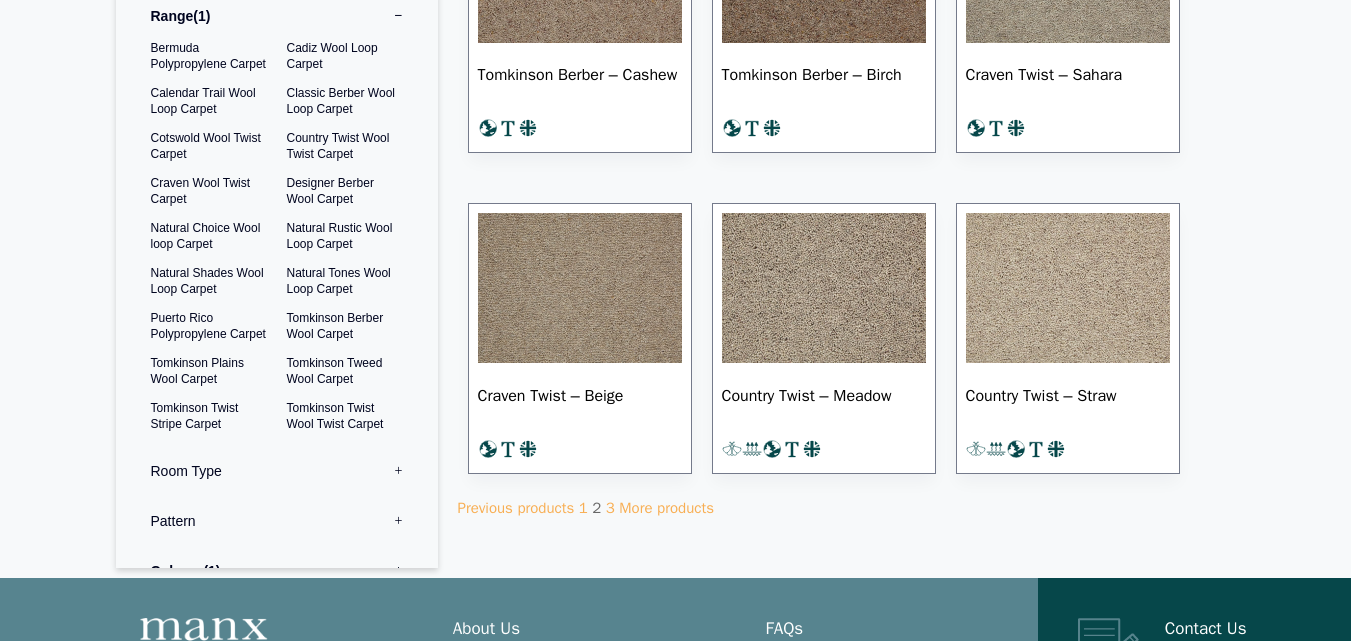click on "Pattern  0" at bounding box center [277, 521] 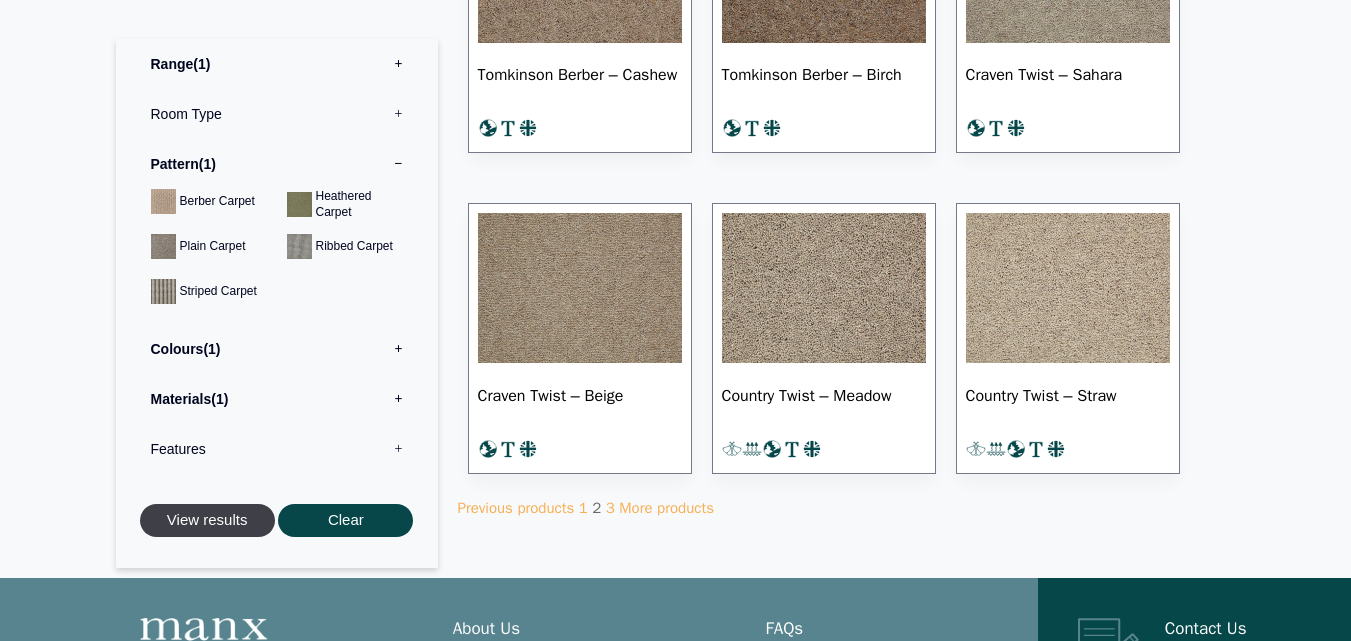 click on "View results" at bounding box center [207, 521] 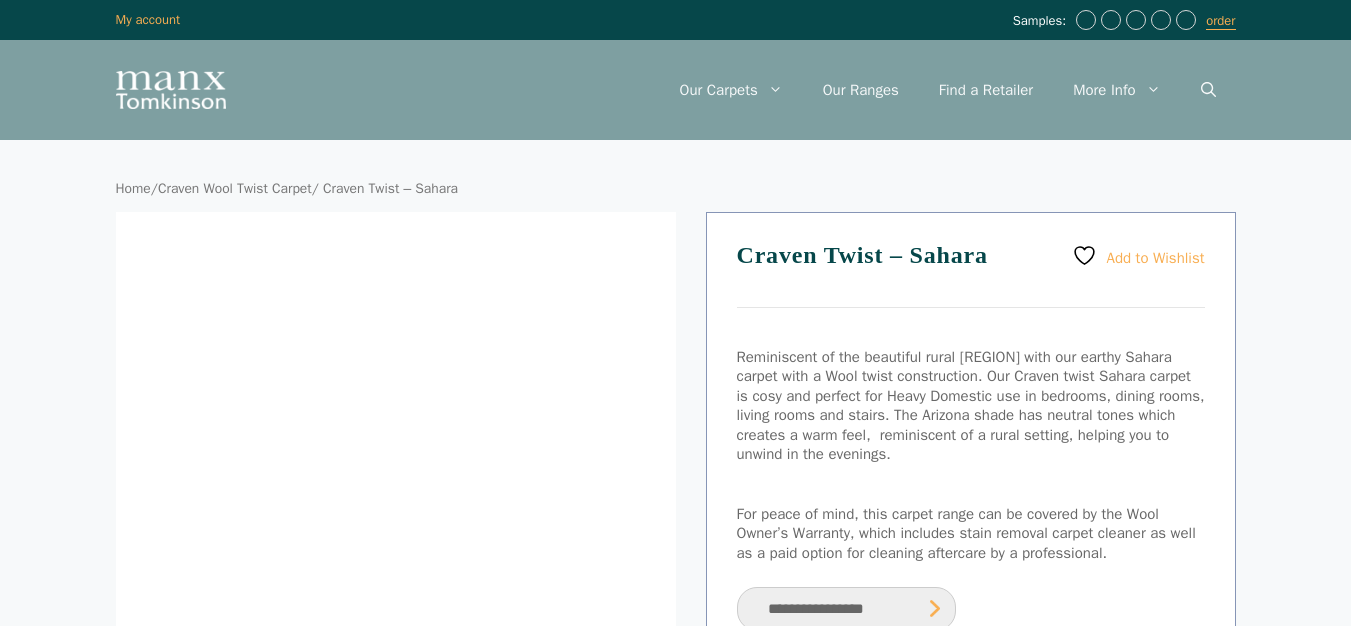 scroll, scrollTop: 0, scrollLeft: 0, axis: both 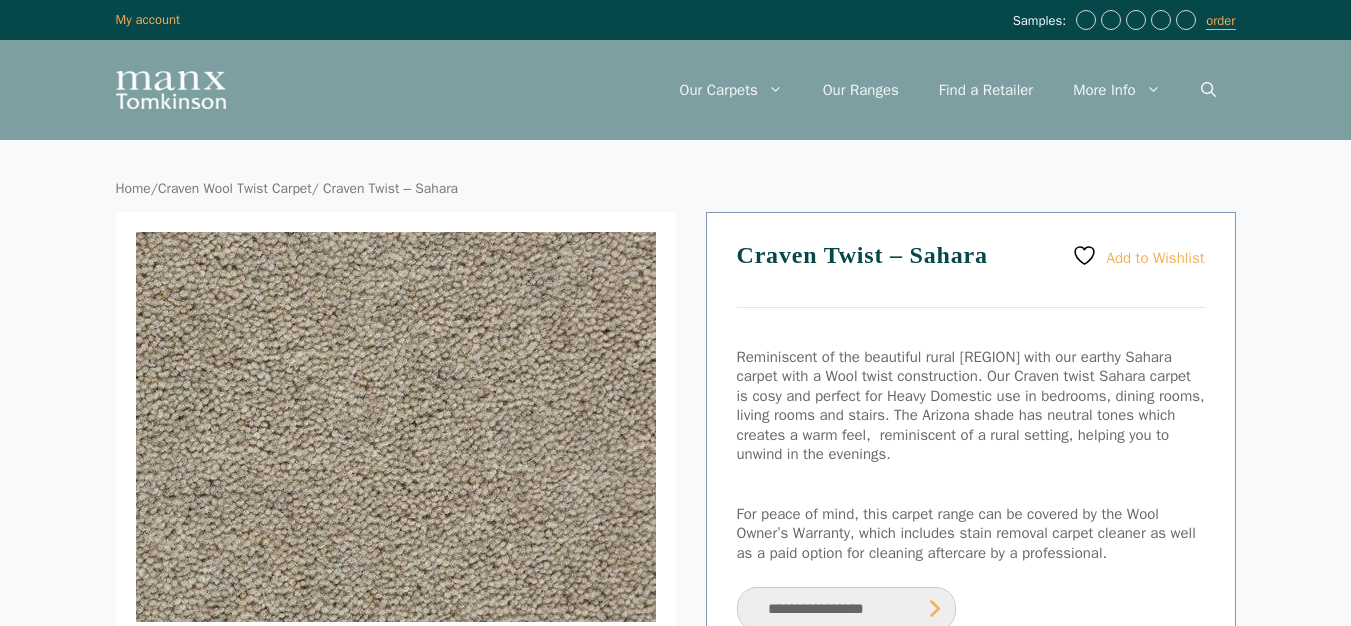 click at bounding box center [298, 444] 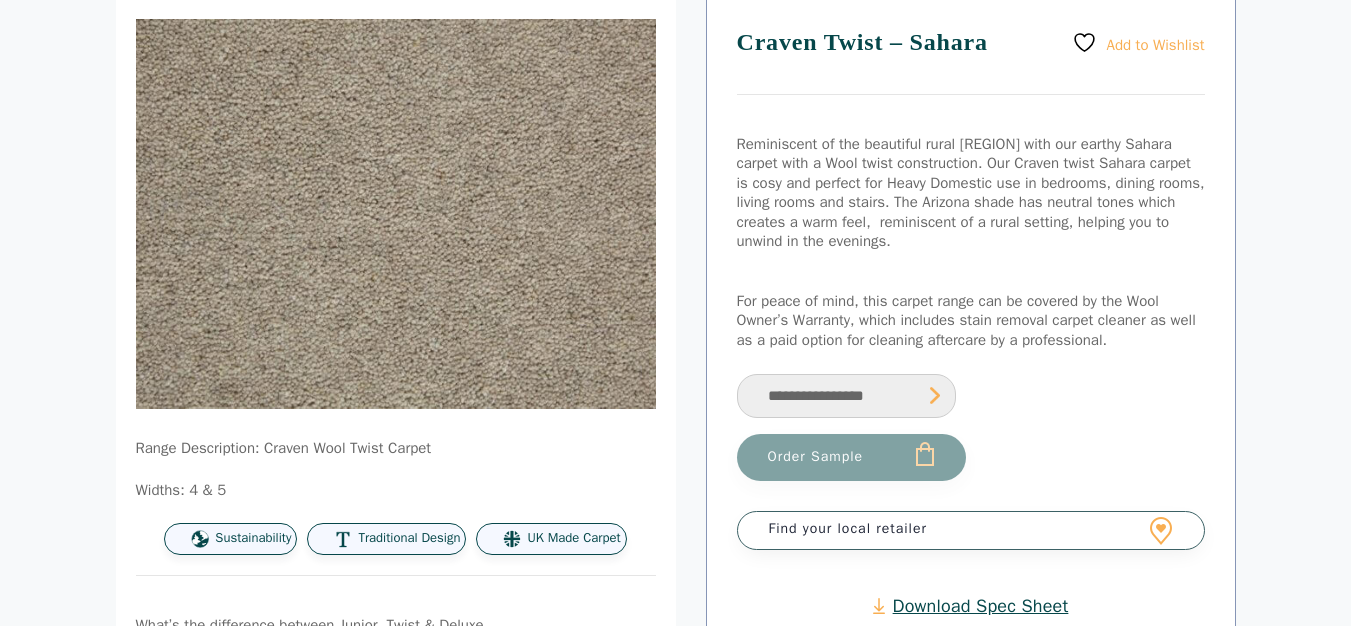 scroll, scrollTop: 240, scrollLeft: 0, axis: vertical 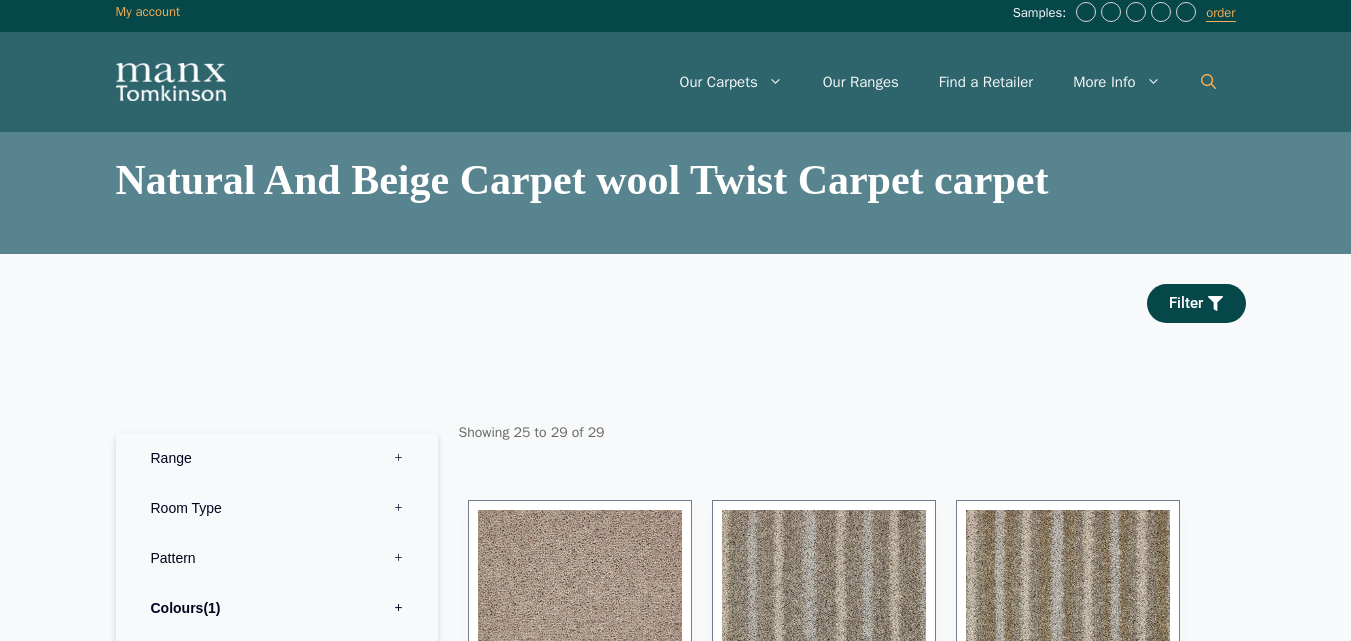 click 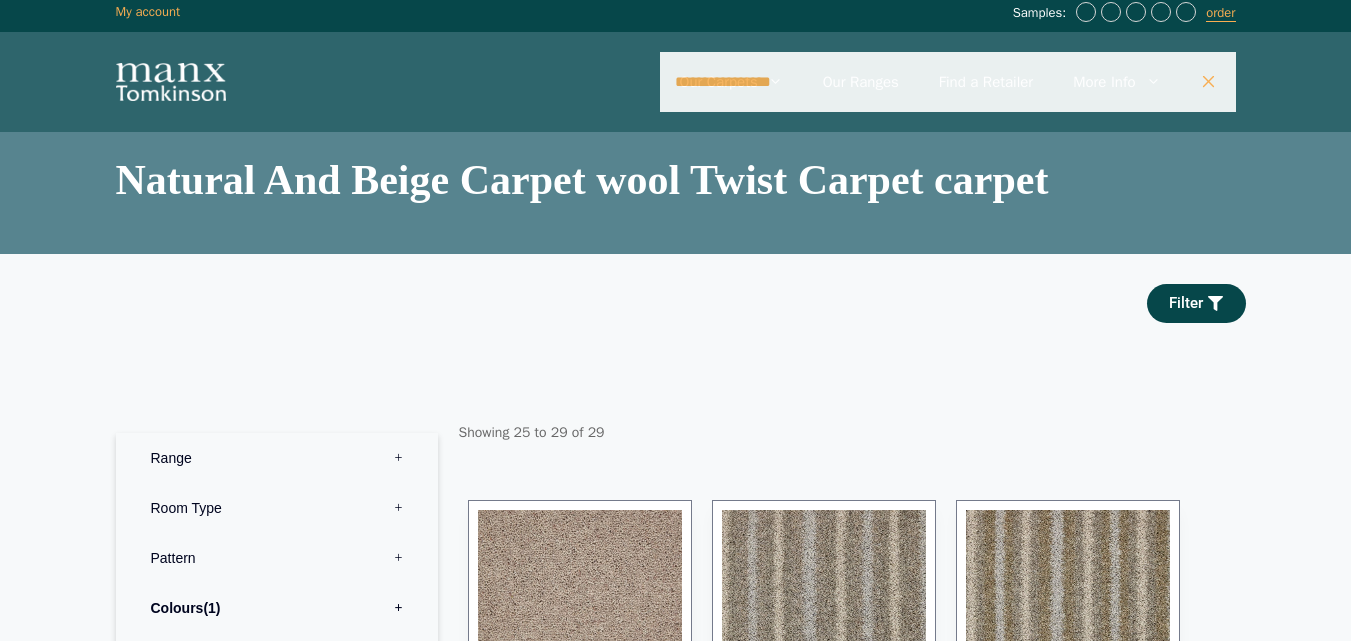 type on "**********" 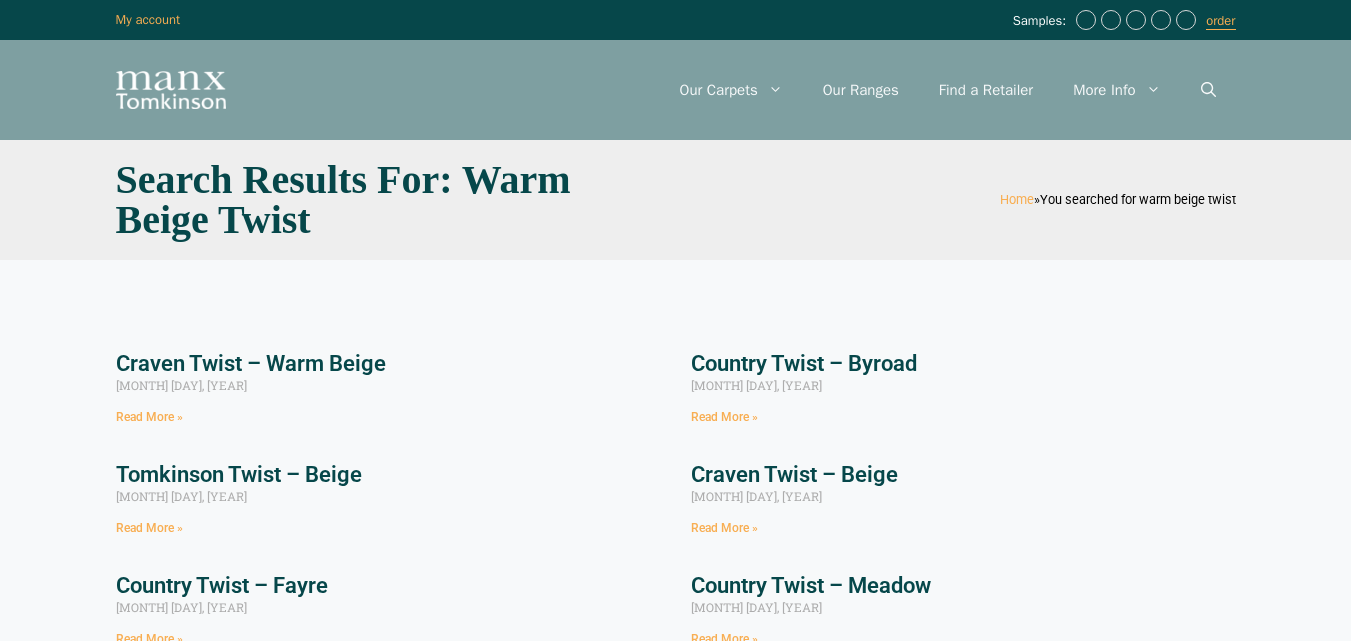 scroll, scrollTop: 0, scrollLeft: 0, axis: both 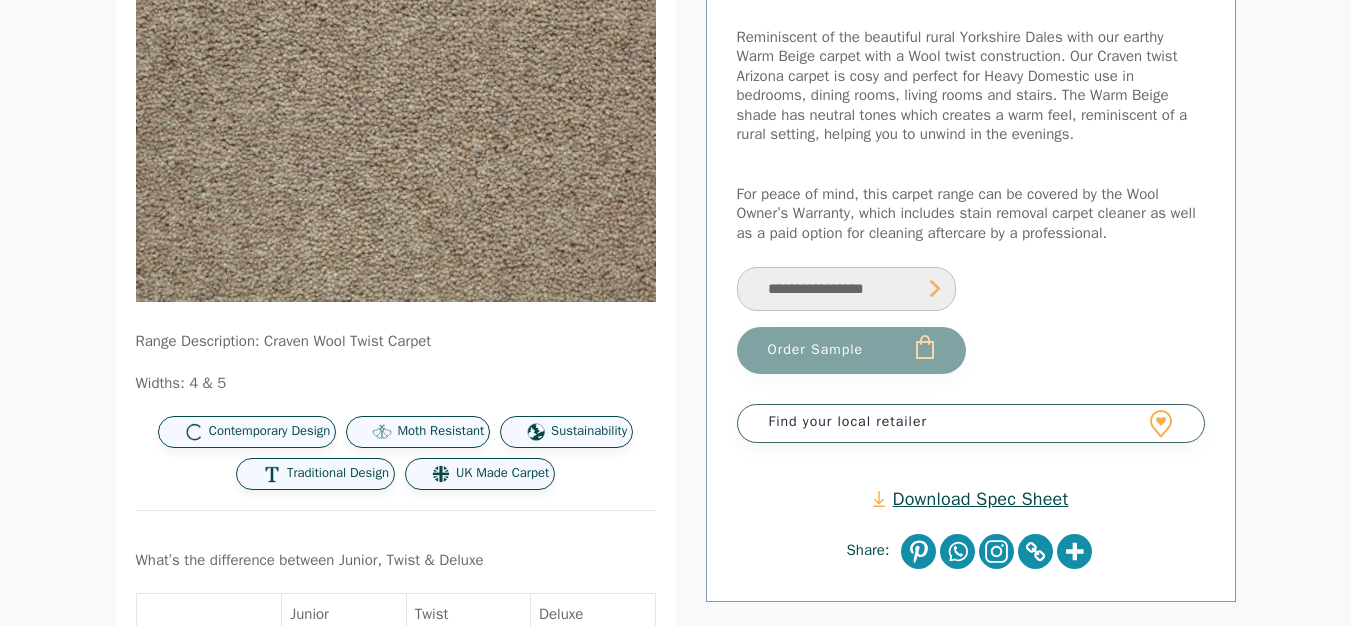 click on "**********" at bounding box center [846, 289] 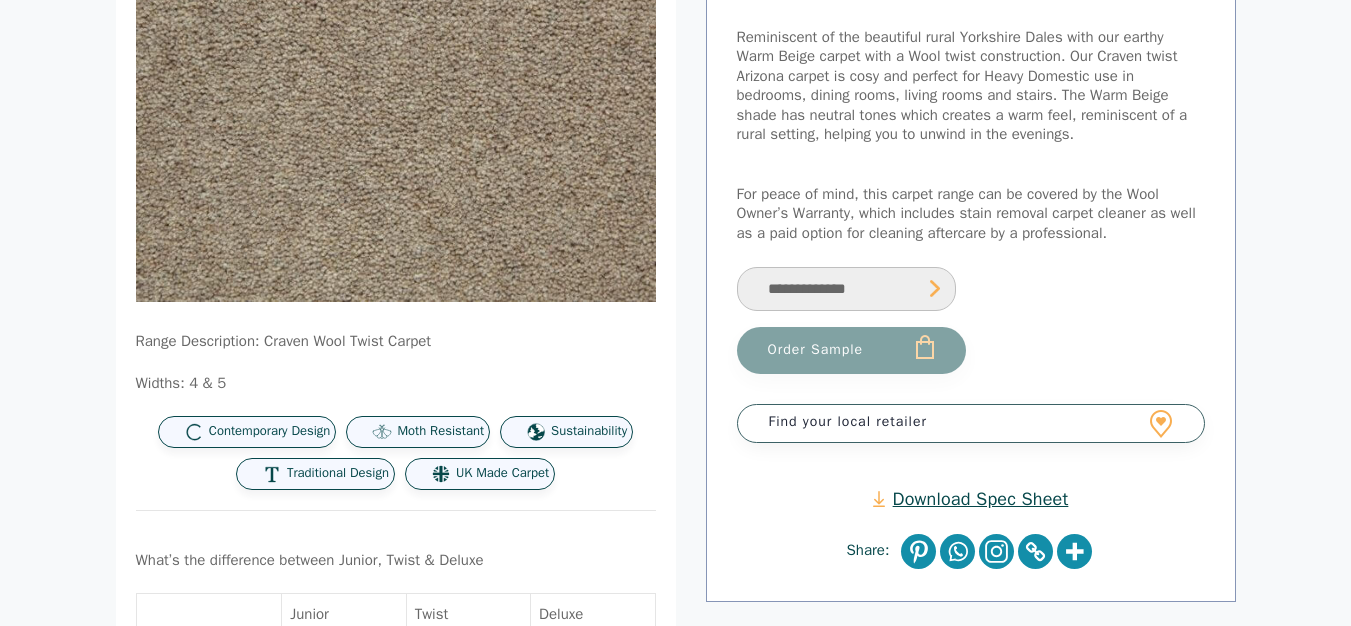 click on "**********" at bounding box center [846, 289] 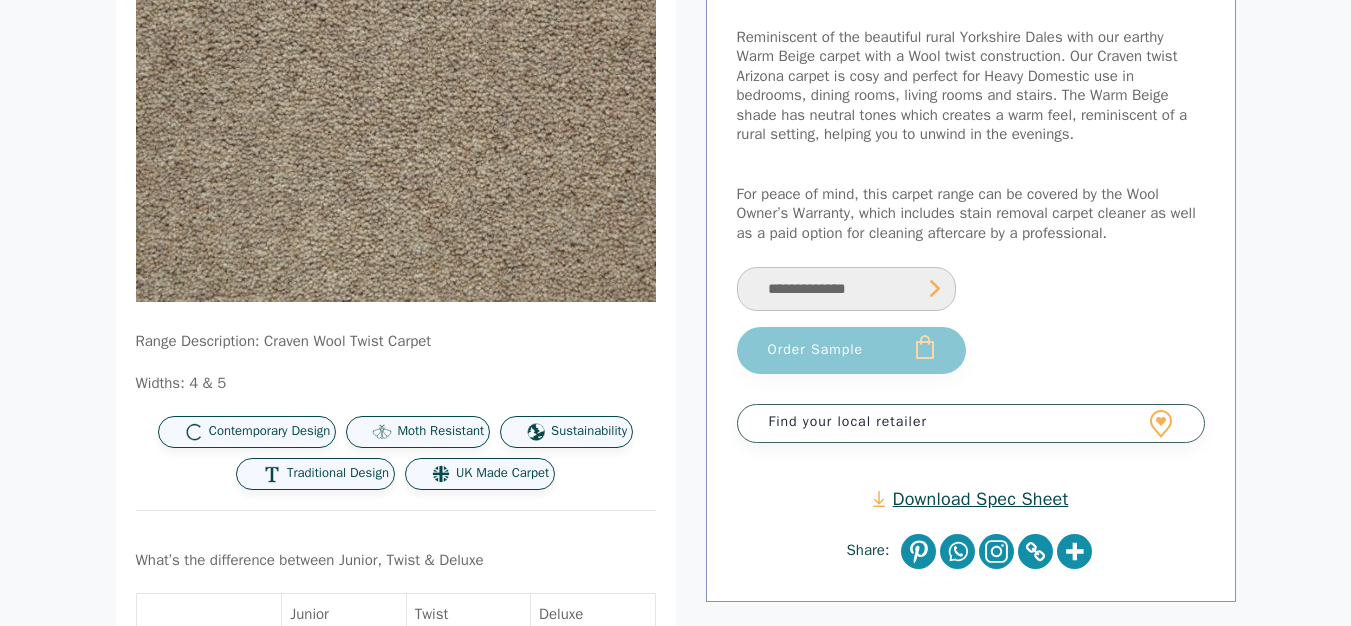 select on "**********" 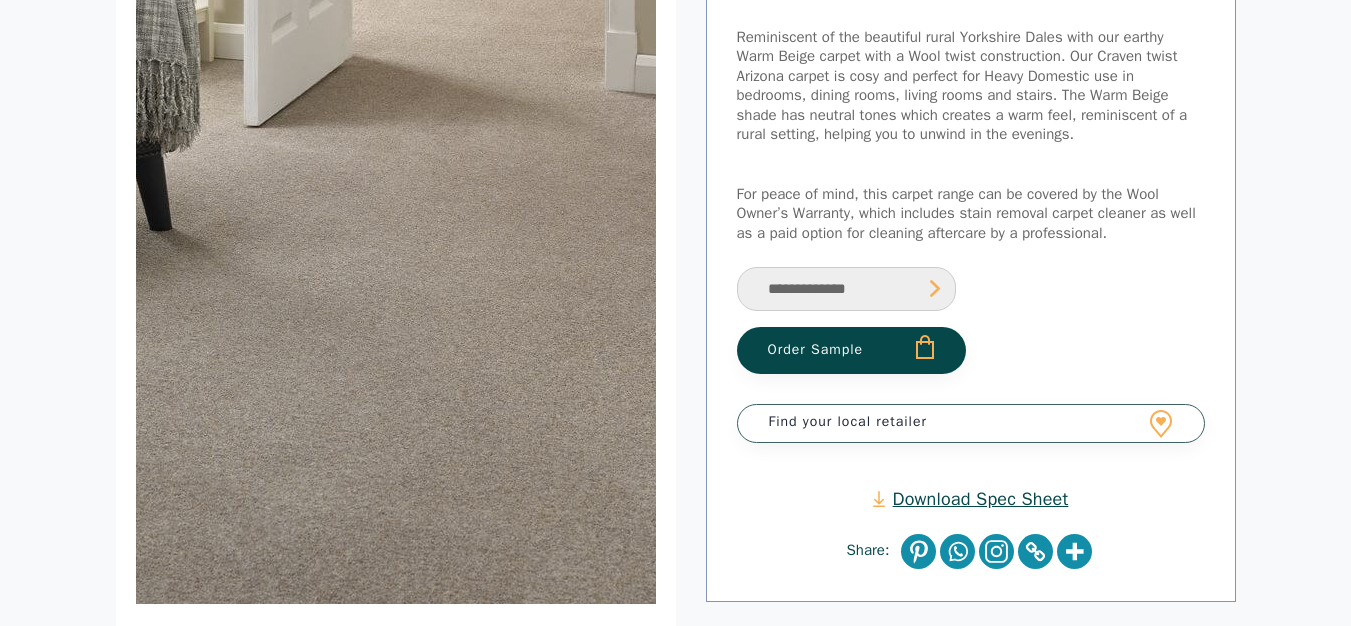 click at bounding box center [438, 126] 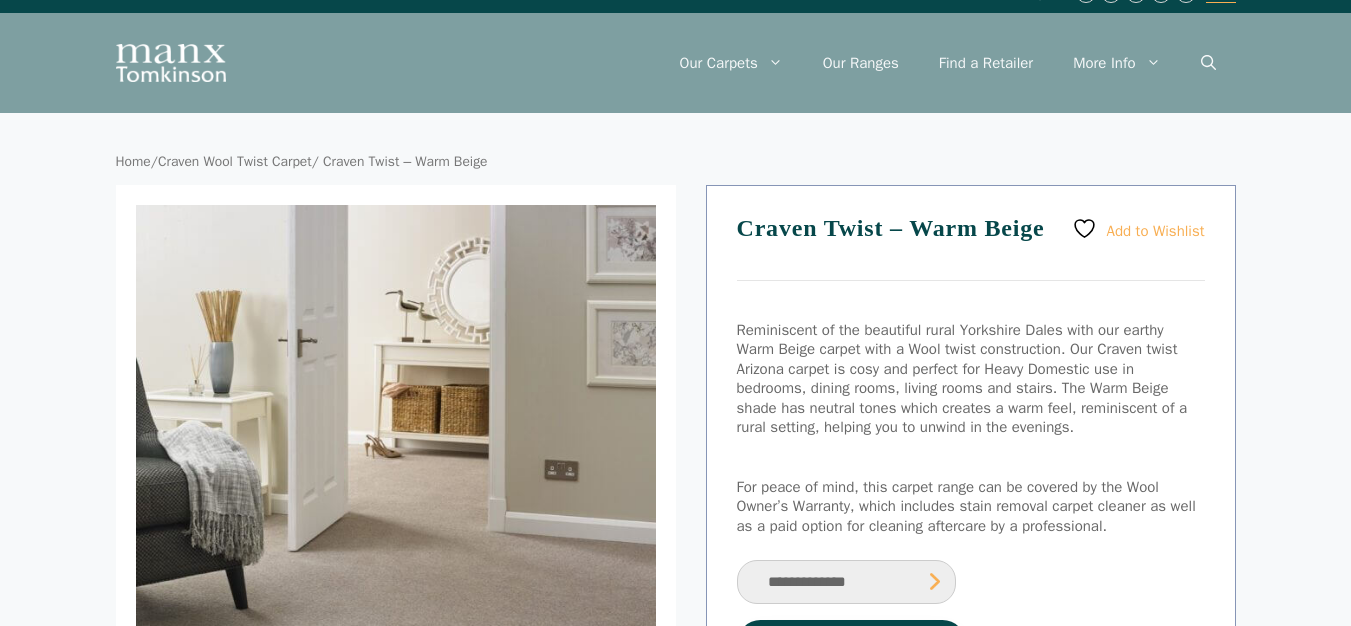 scroll, scrollTop: 0, scrollLeft: 0, axis: both 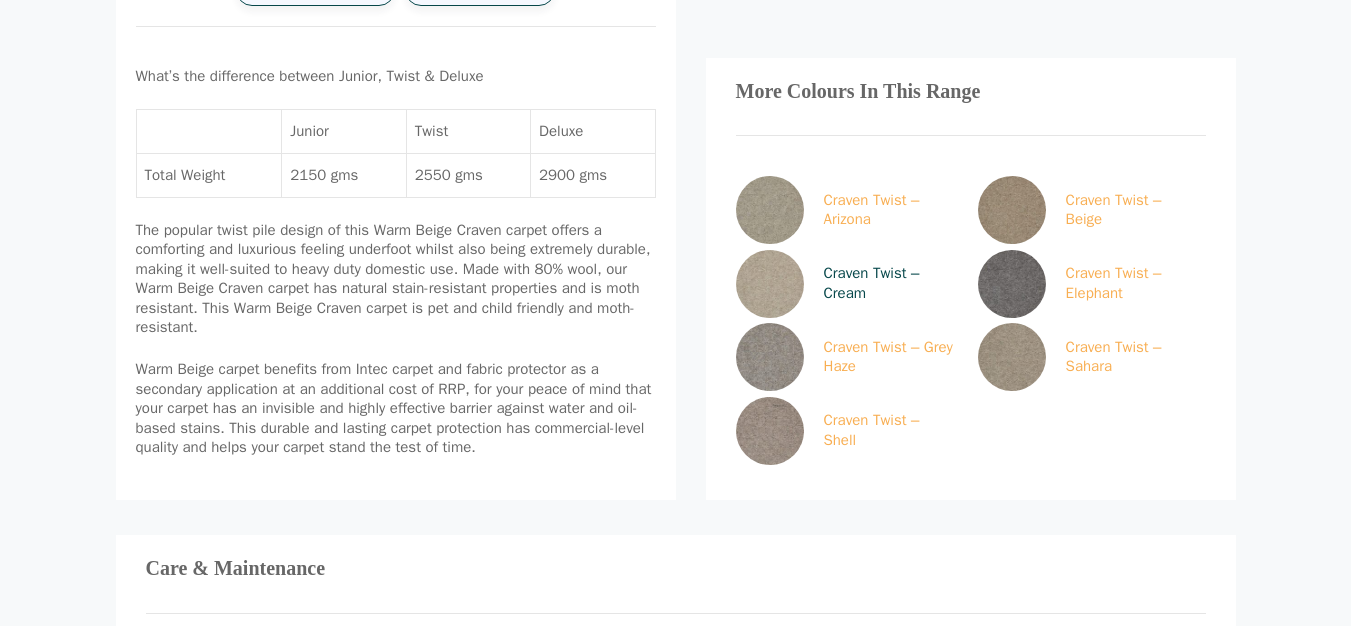click at bounding box center [770, 284] 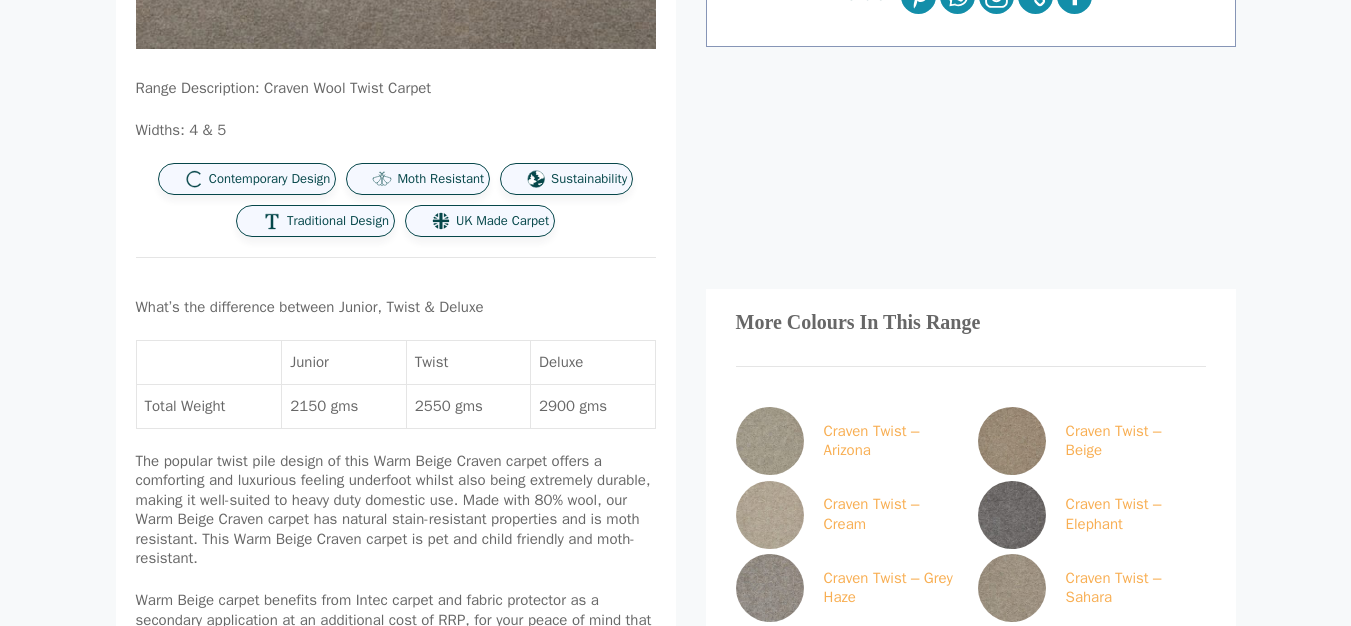 scroll, scrollTop: 866, scrollLeft: 0, axis: vertical 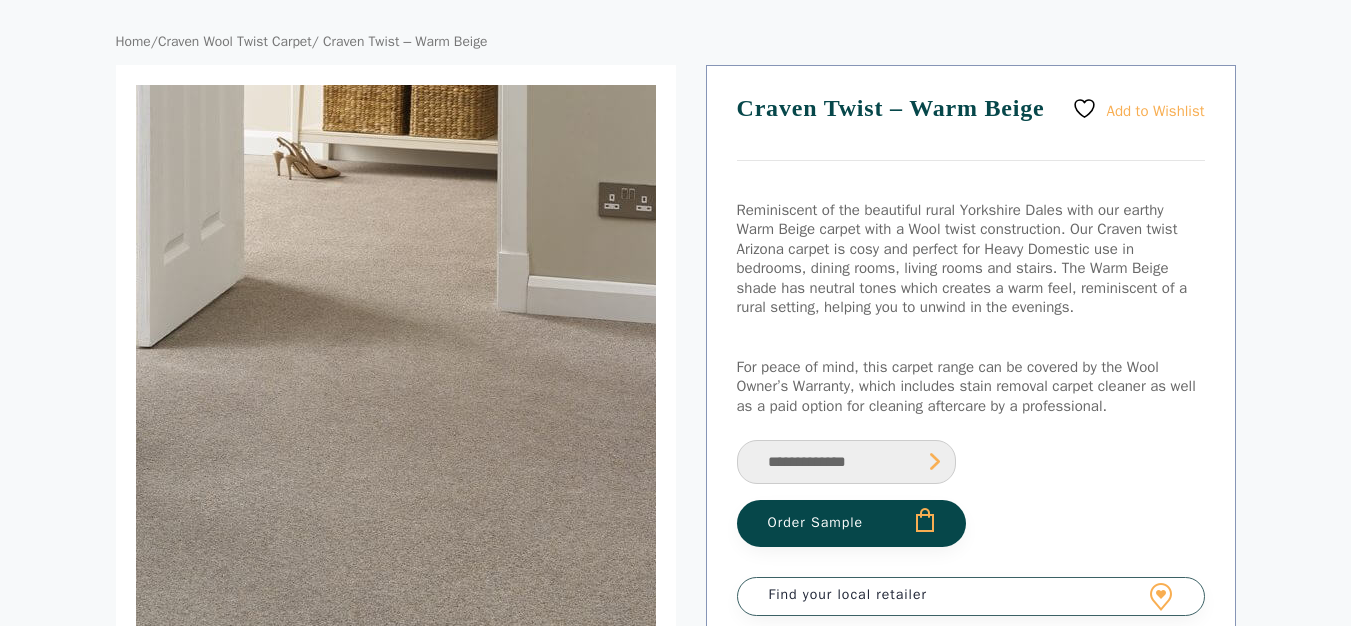 click at bounding box center [330, 347] 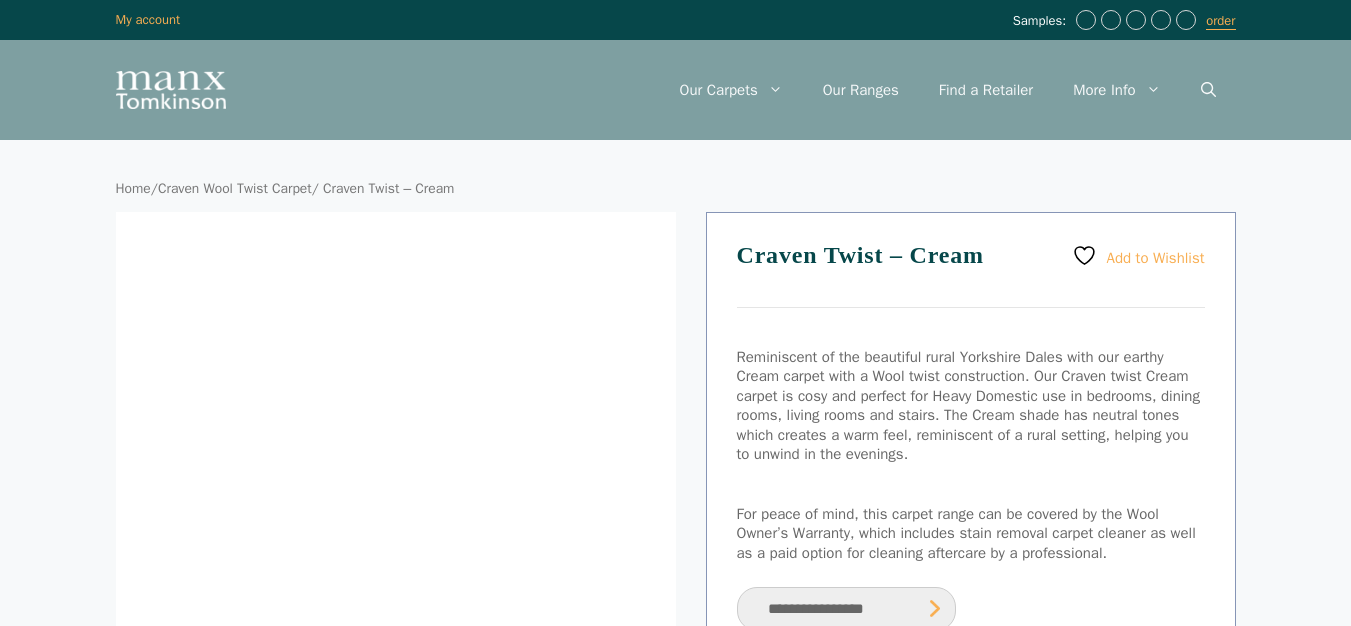 scroll, scrollTop: 0, scrollLeft: 0, axis: both 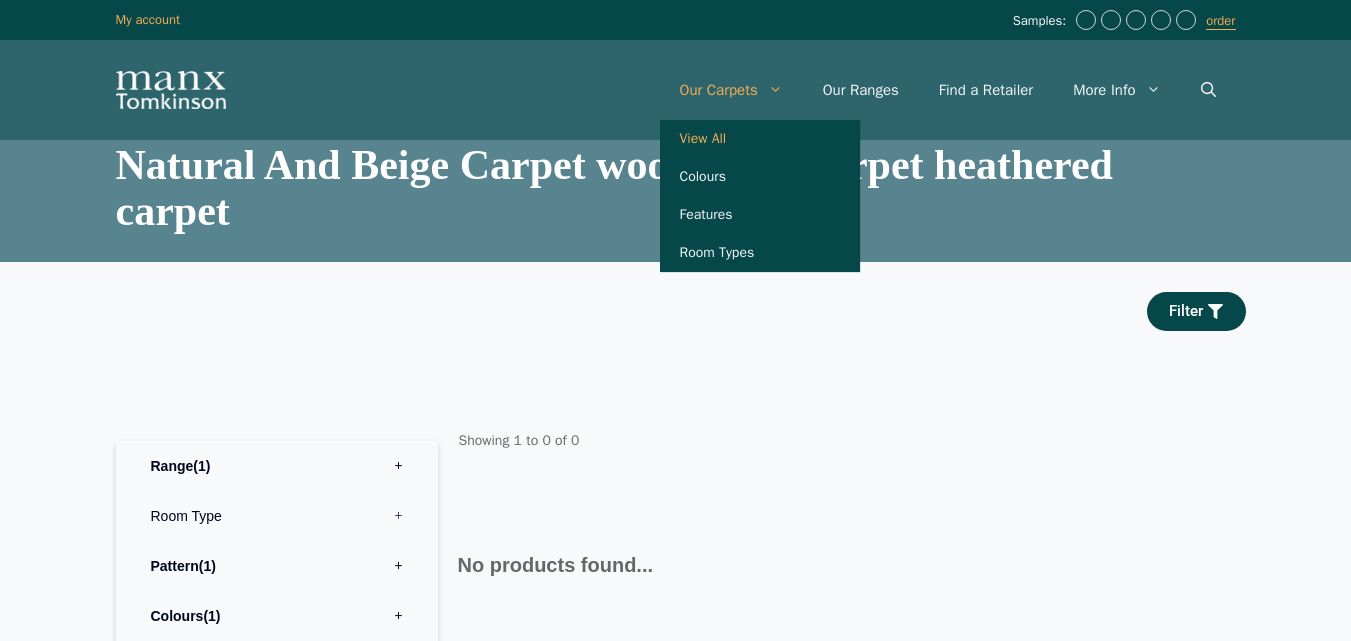 click on "View All" at bounding box center (760, 139) 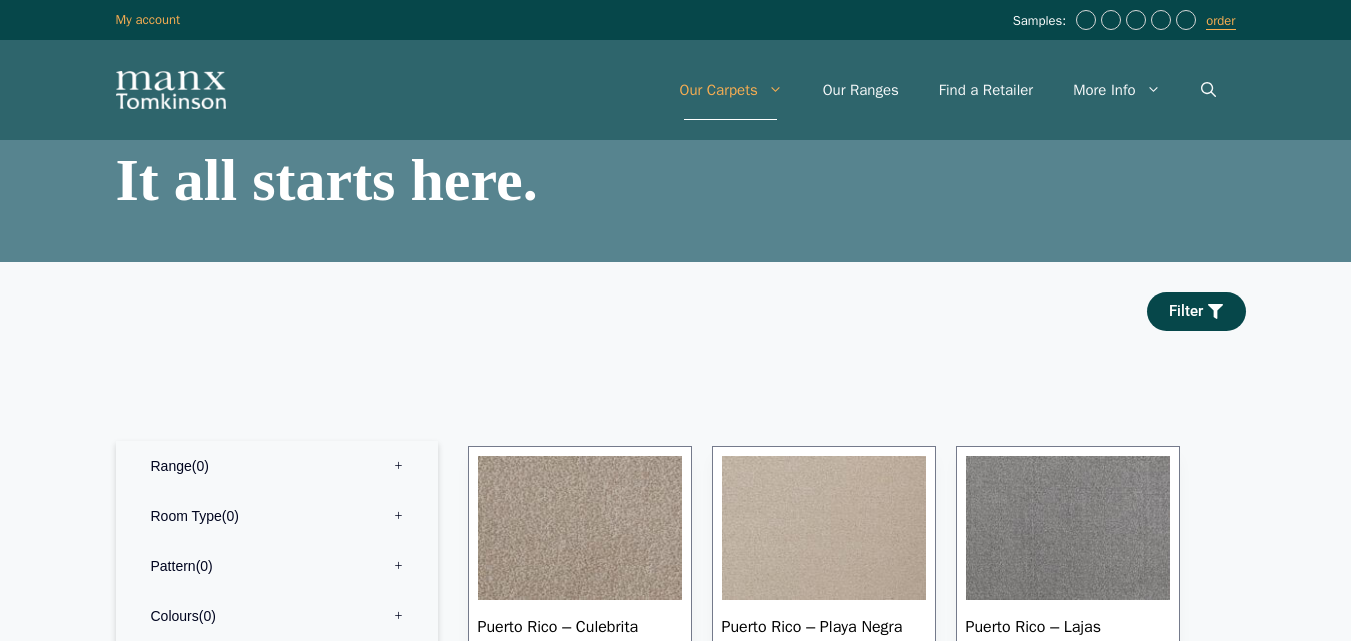 scroll, scrollTop: 0, scrollLeft: 0, axis: both 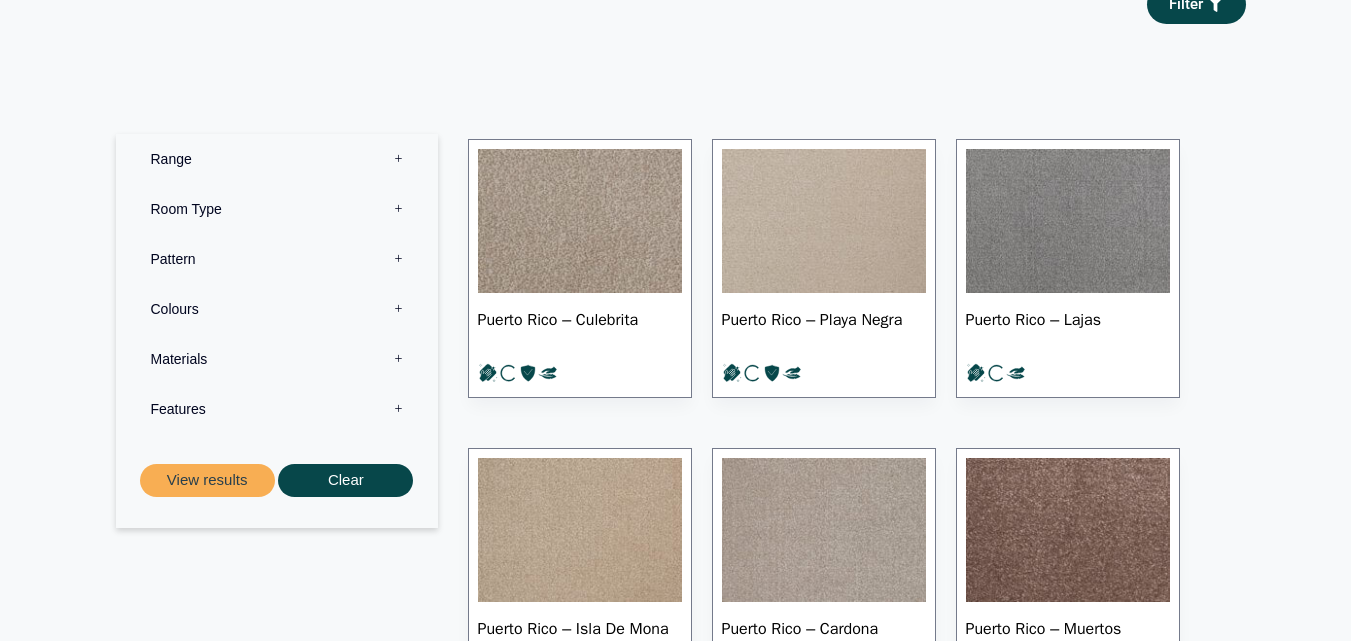 click on "Colours  0" at bounding box center [277, 309] 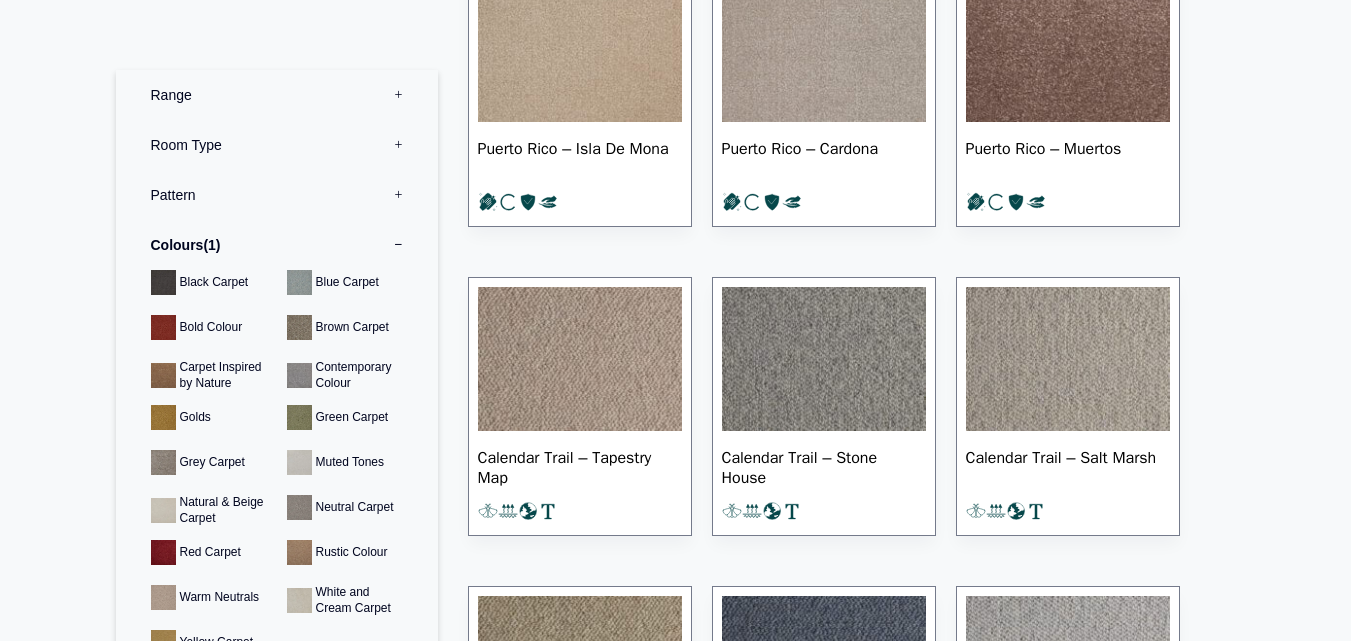 scroll, scrollTop: 867, scrollLeft: 0, axis: vertical 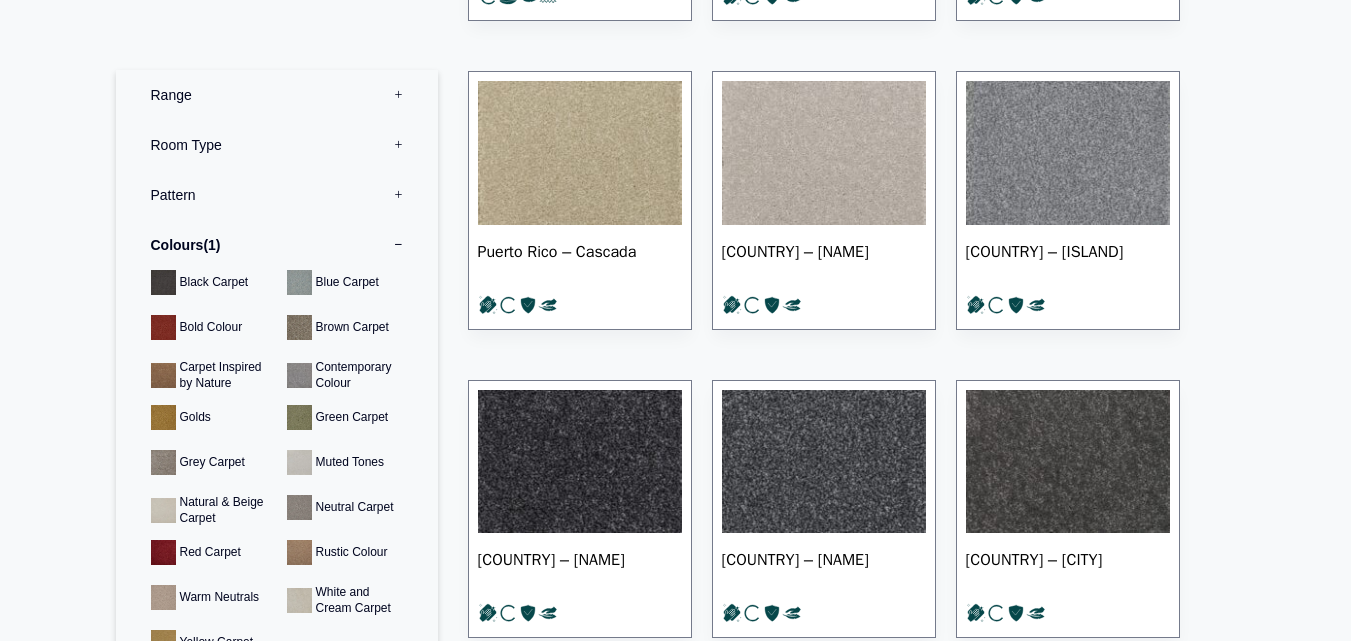 click at bounding box center (580, 153) 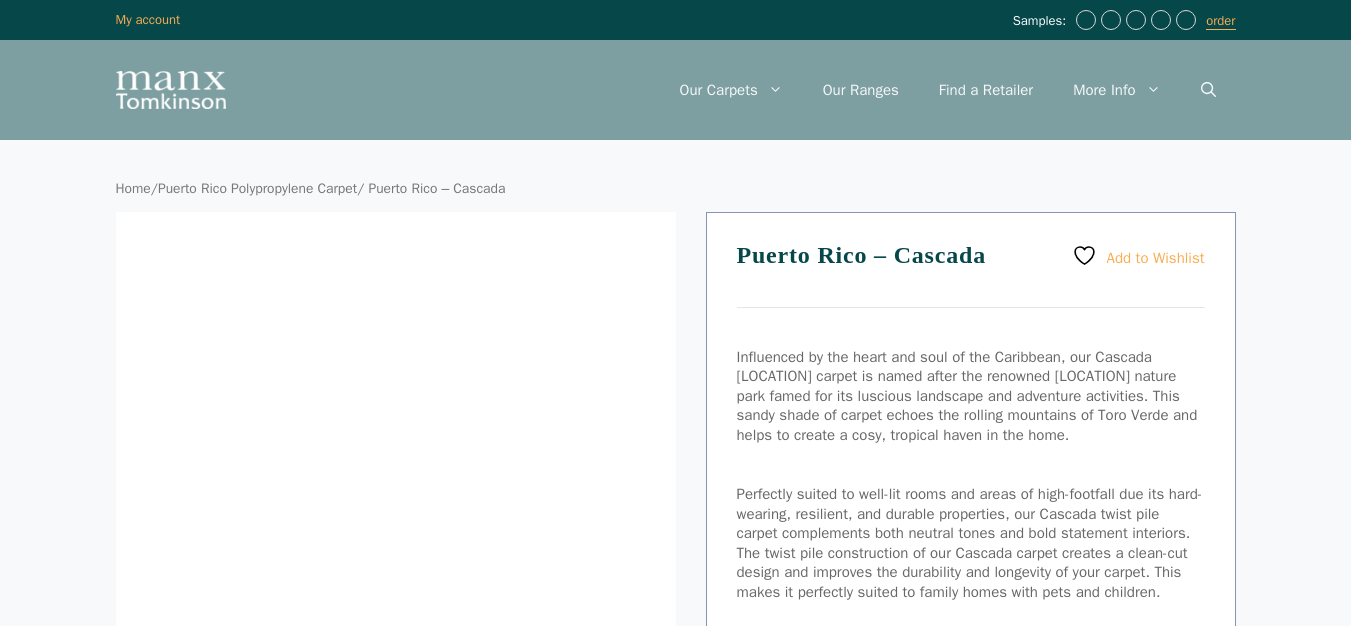 scroll, scrollTop: 0, scrollLeft: 0, axis: both 